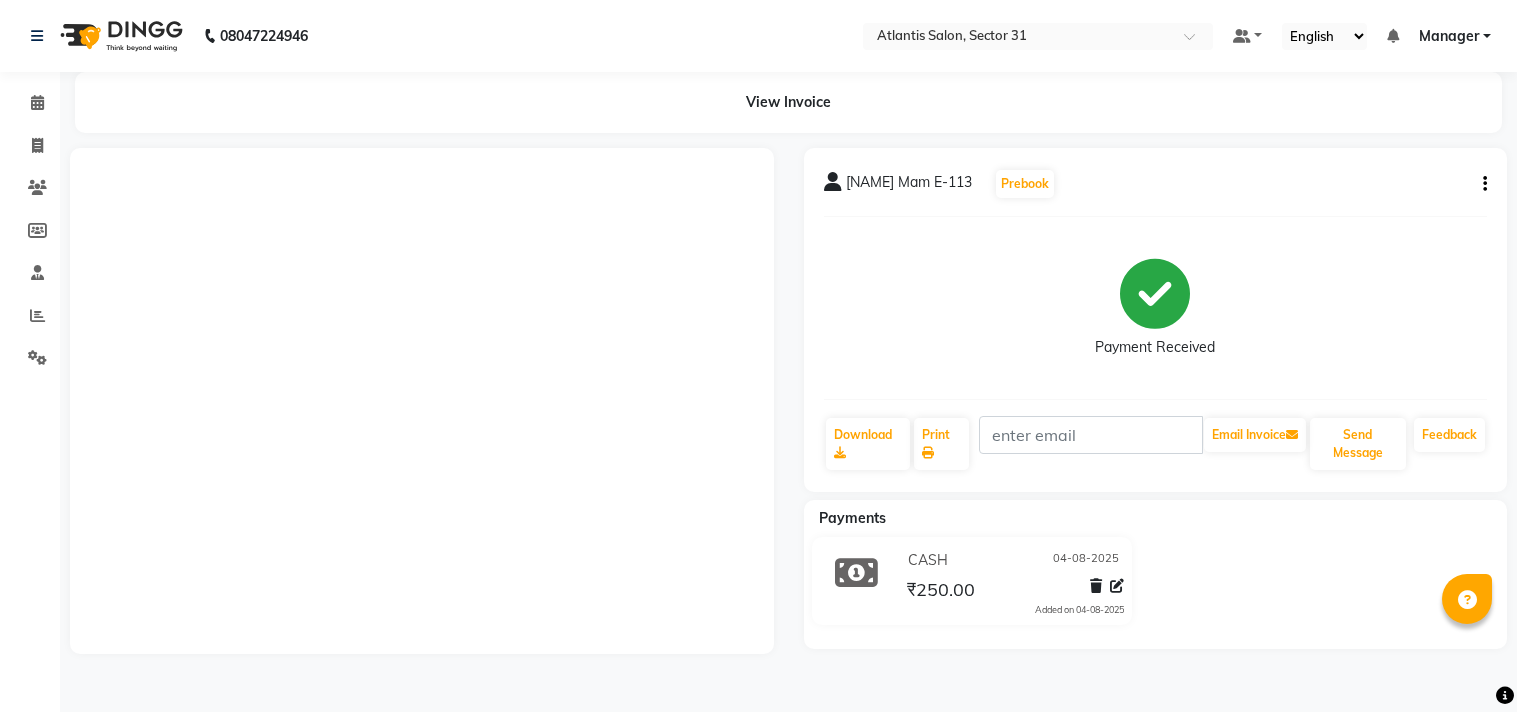 scroll, scrollTop: 0, scrollLeft: 0, axis: both 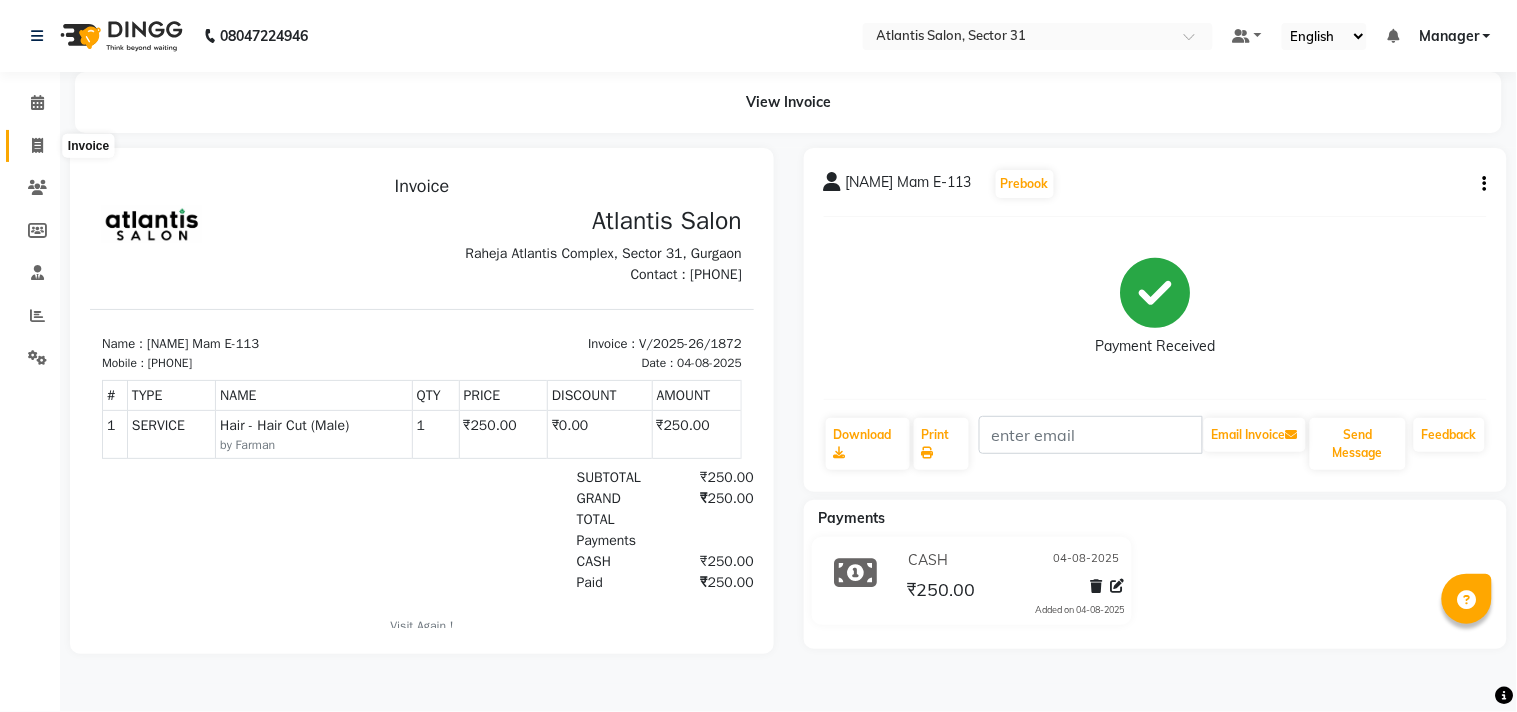click 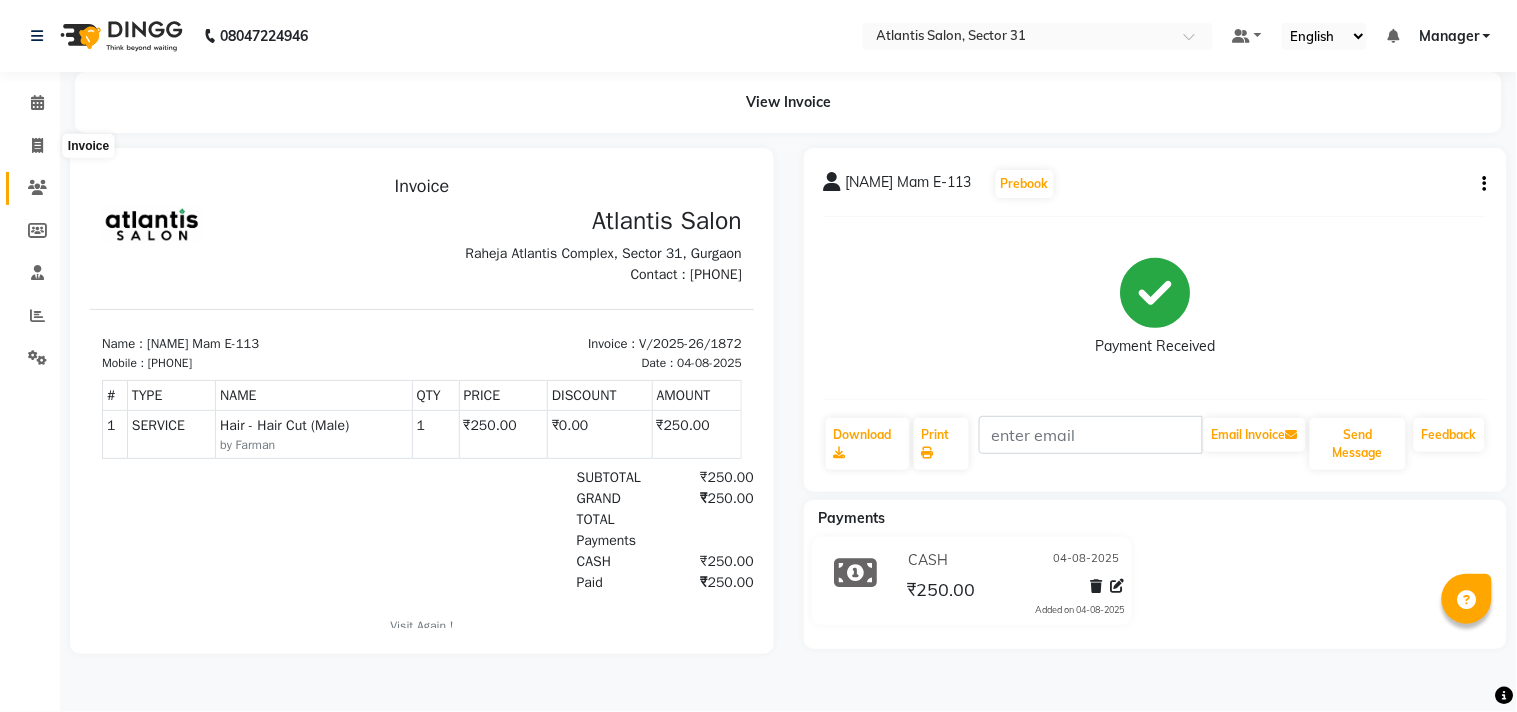 select on "4391" 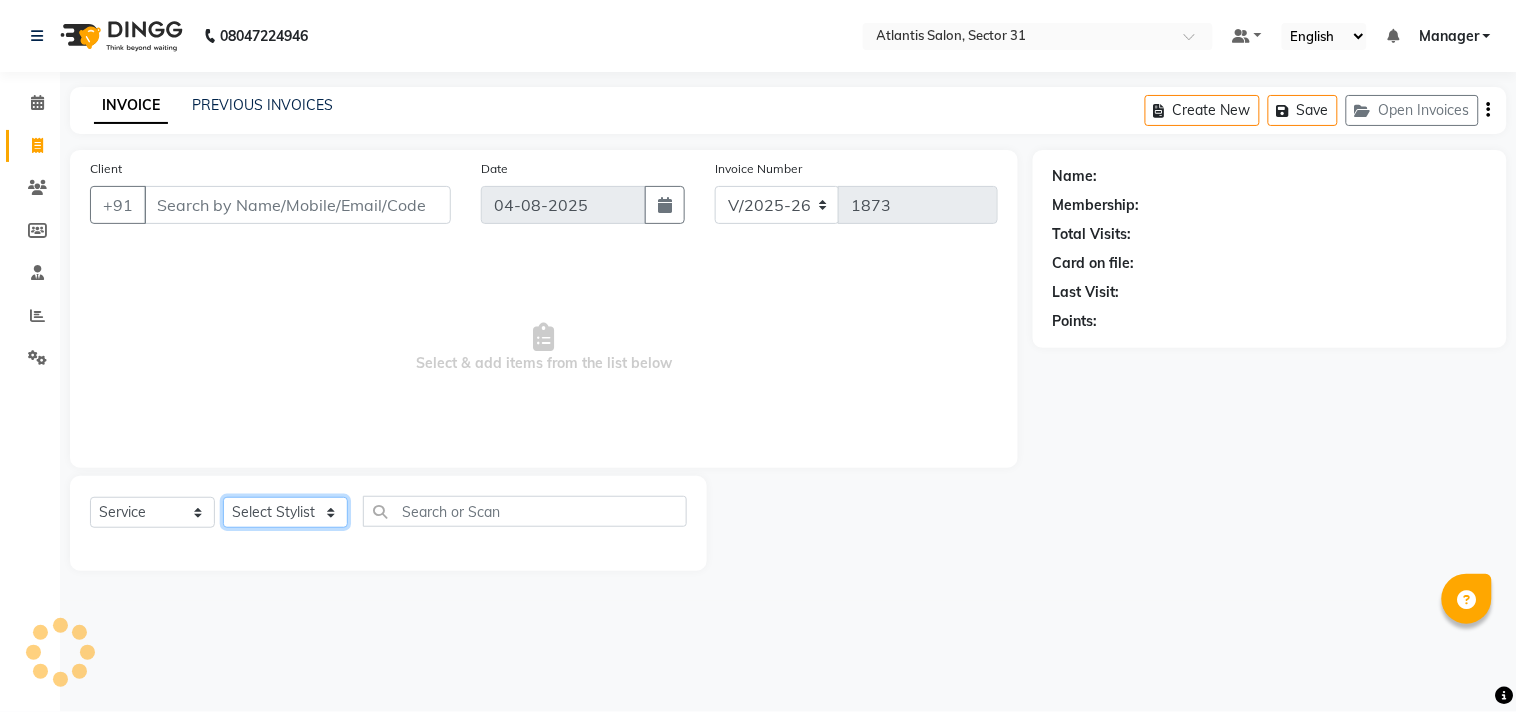 click on "Select Stylist Alka  Annu Chetan Farman Kavita Manager Staff 31 Staff ILD Suraj" 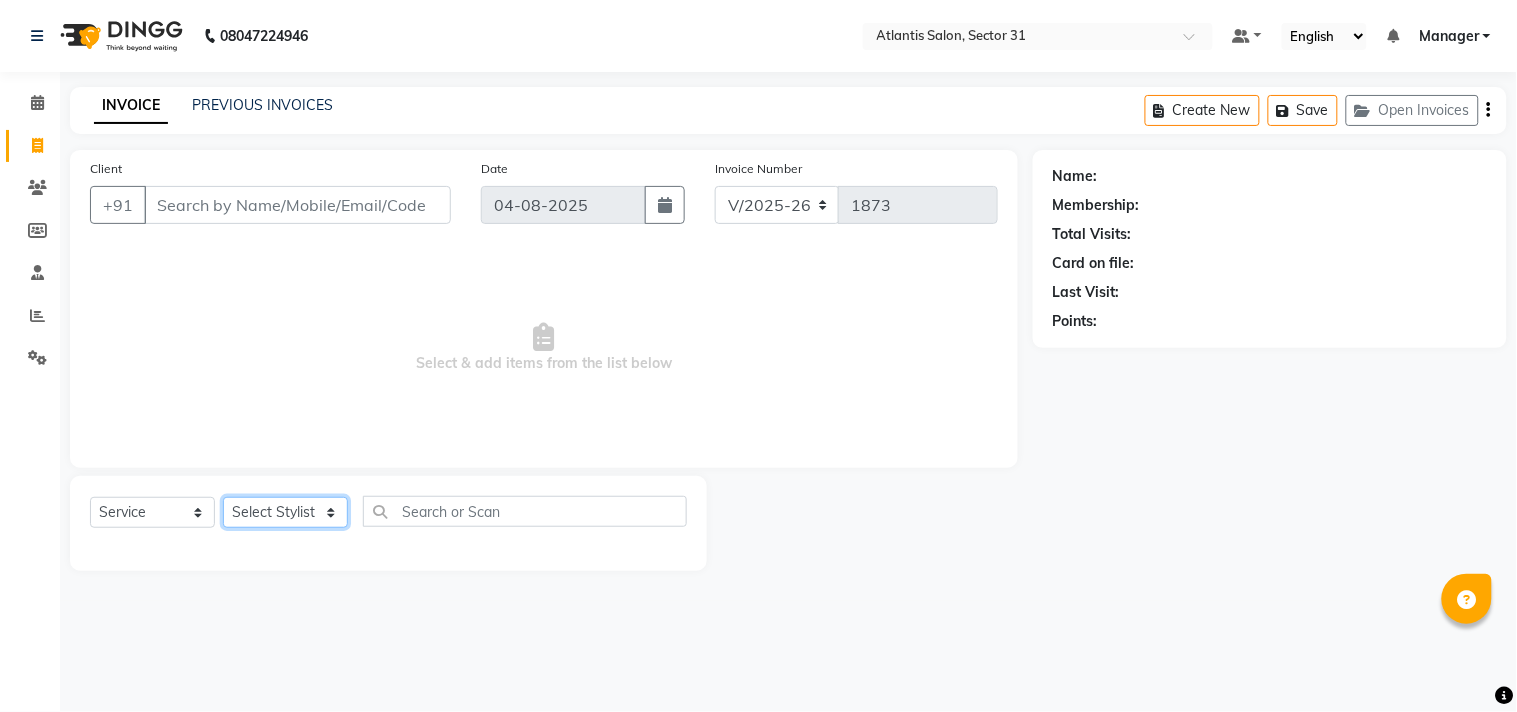 select on "62138" 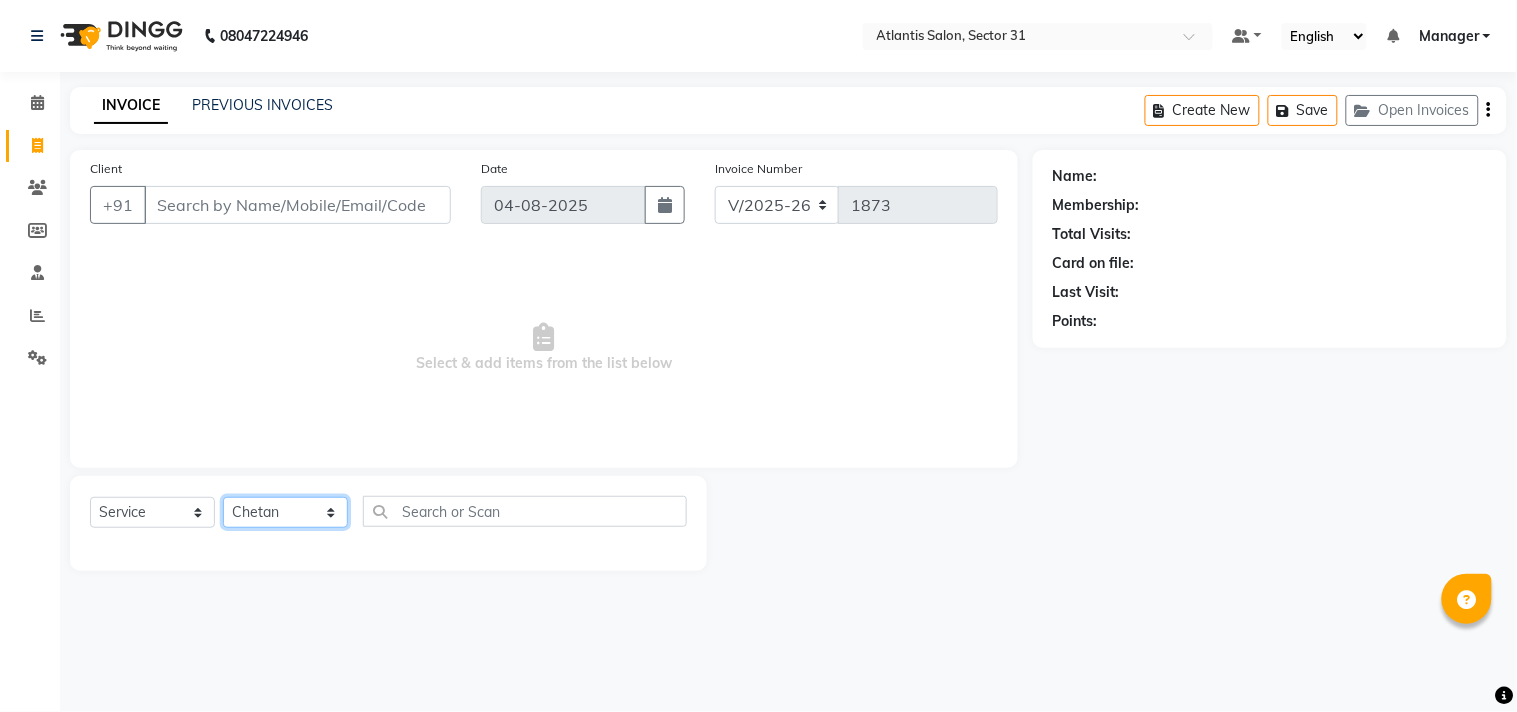 click on "Select Stylist Alka  Annu Chetan Farman Kavita Manager Staff 31 Staff ILD Suraj" 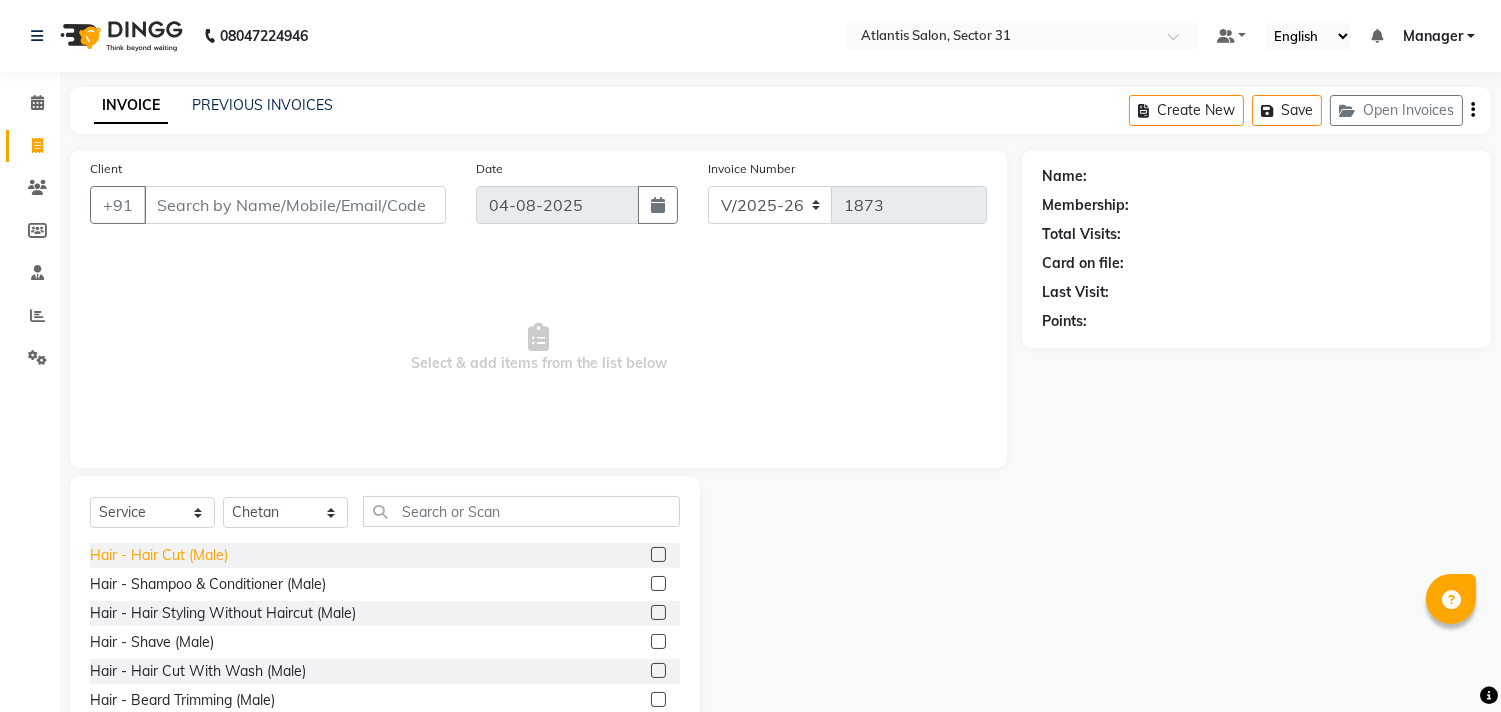 click on "Hair - Hair Cut (Male)" 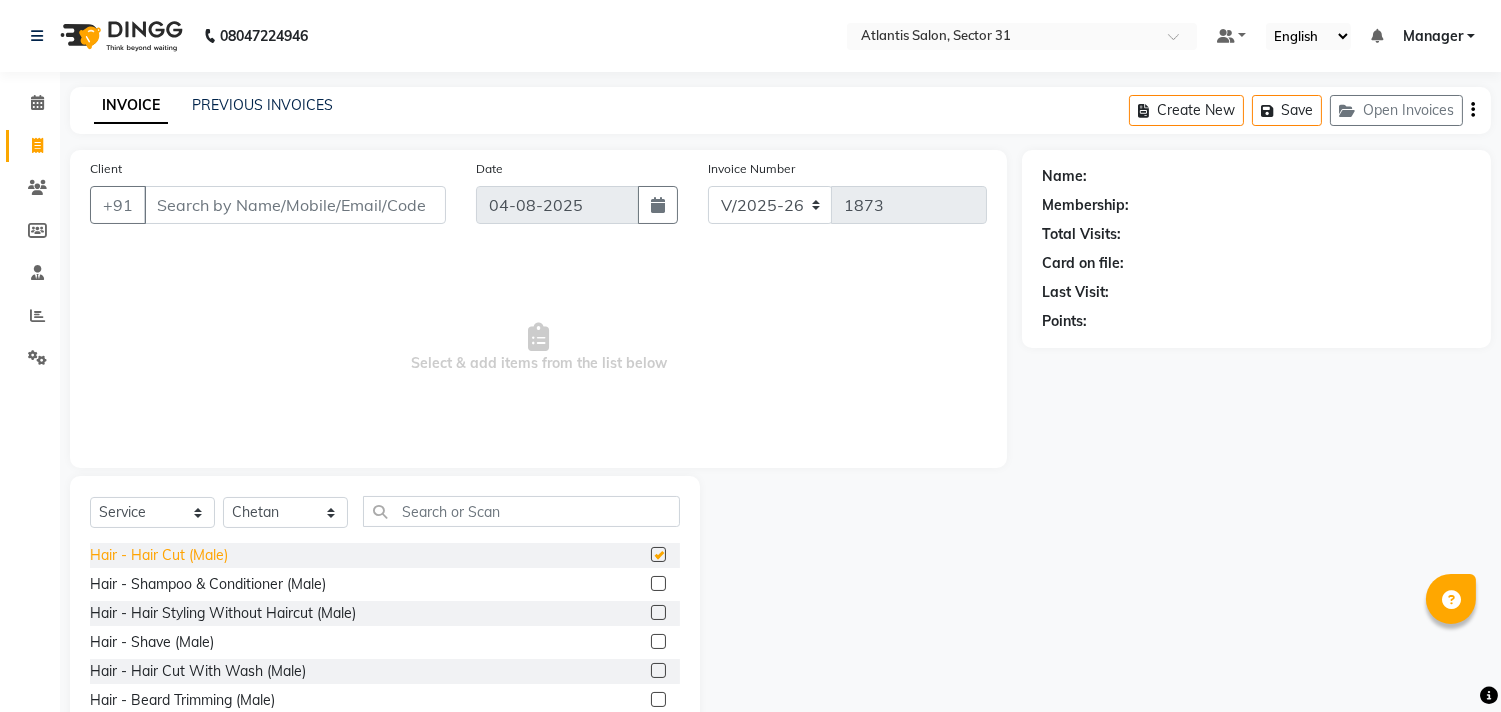 checkbox on "false" 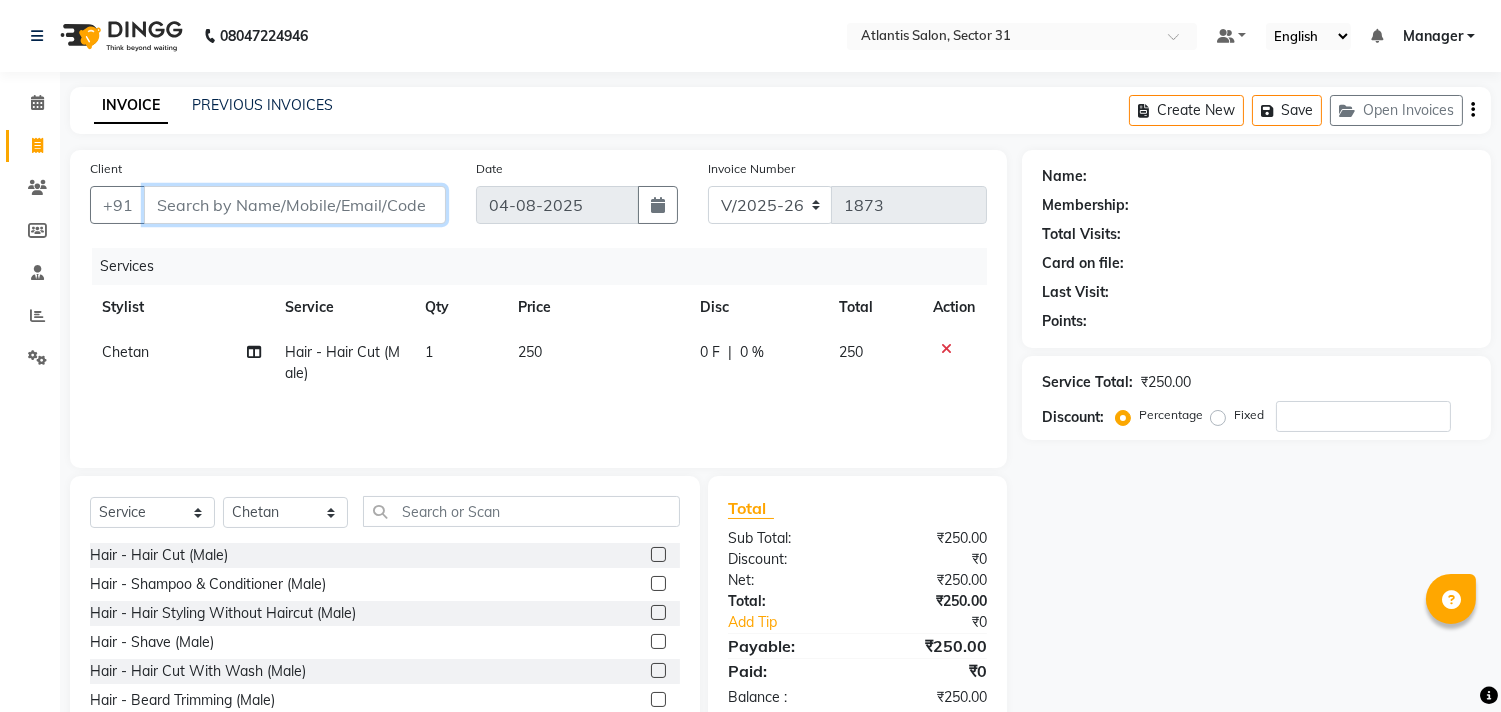 click on "Client" at bounding box center [295, 205] 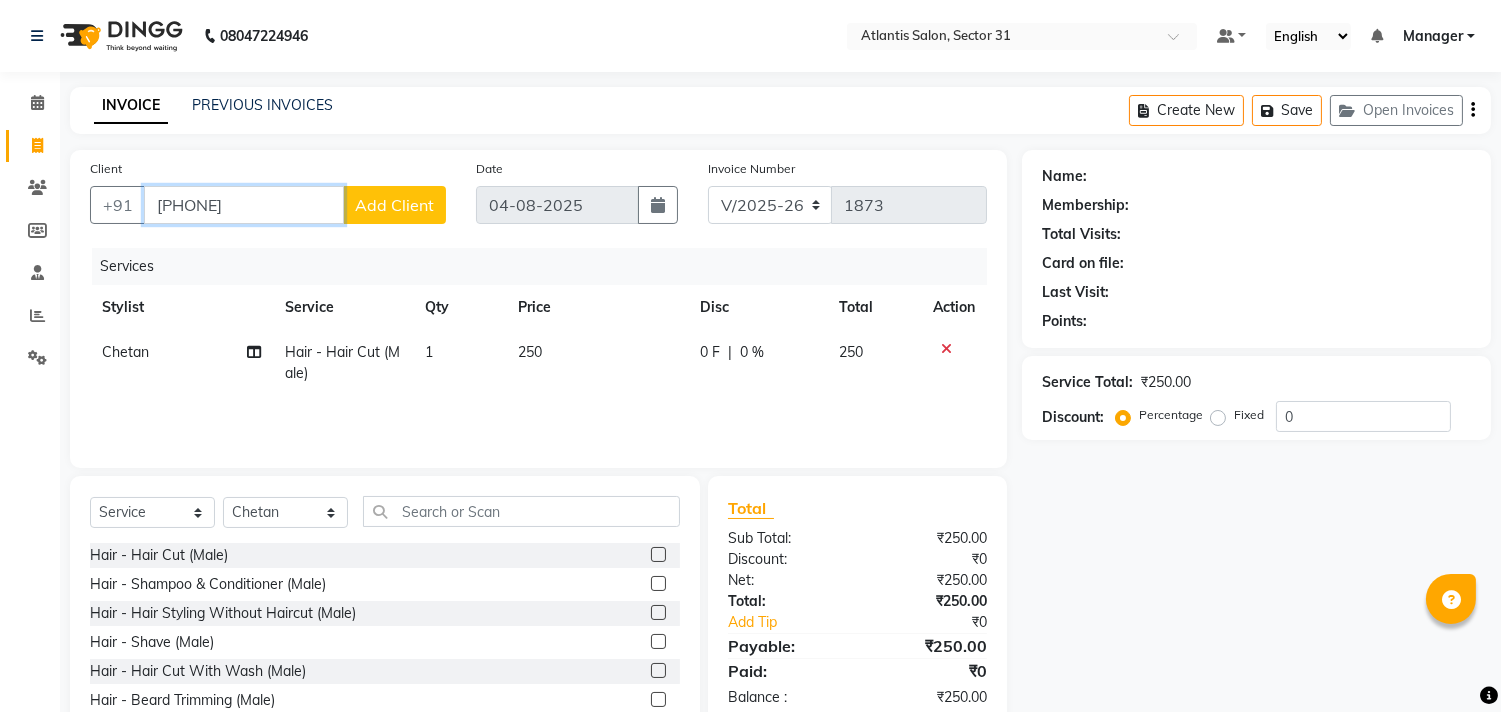 type on "[PHONE]" 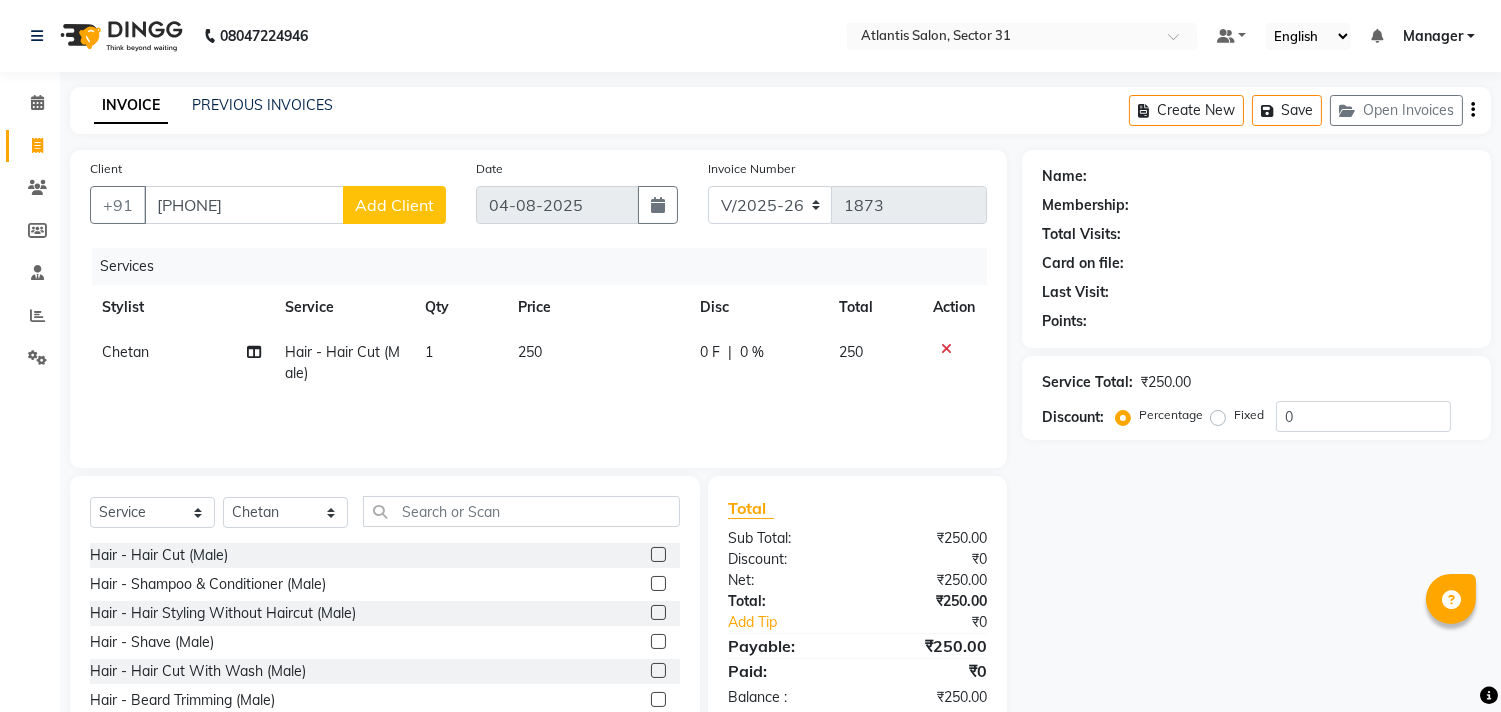 click on "Add Client" 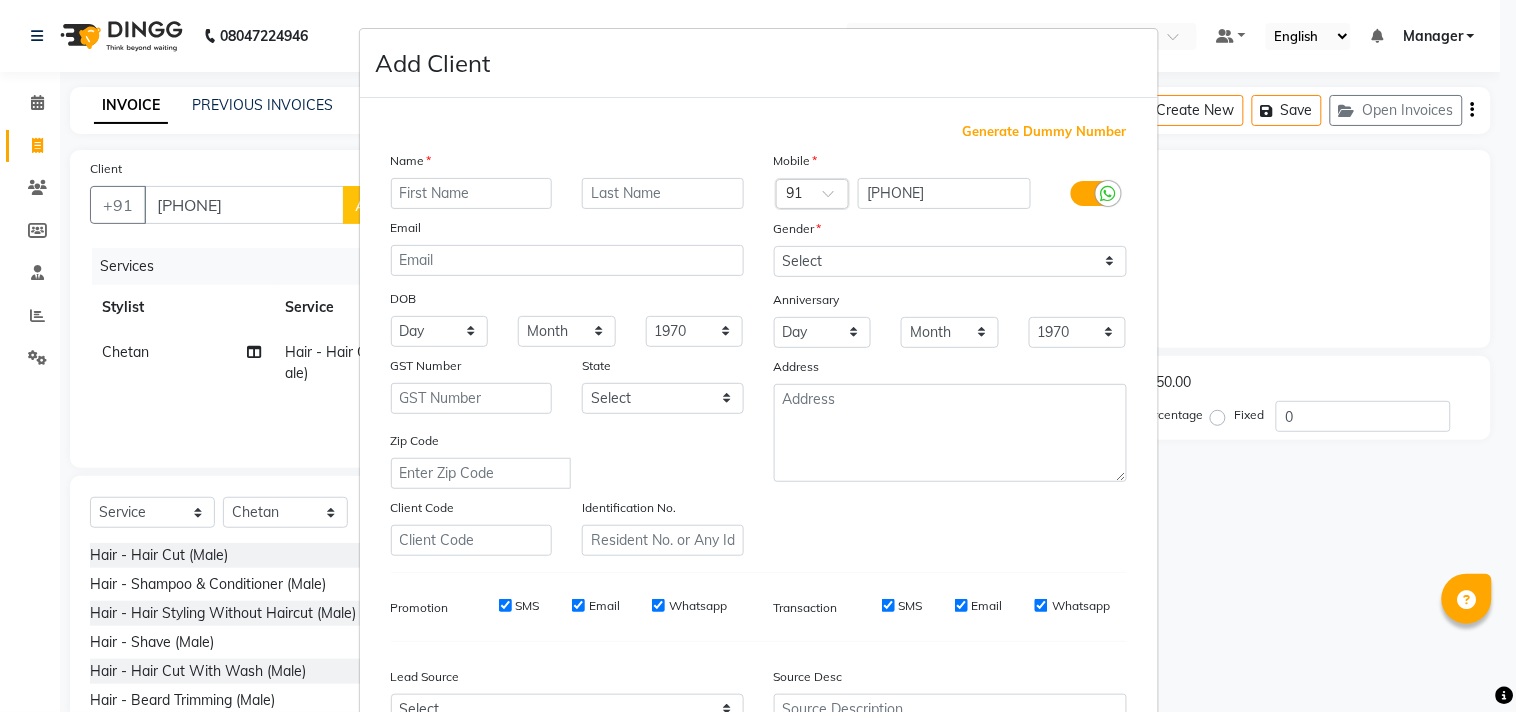 click at bounding box center [472, 193] 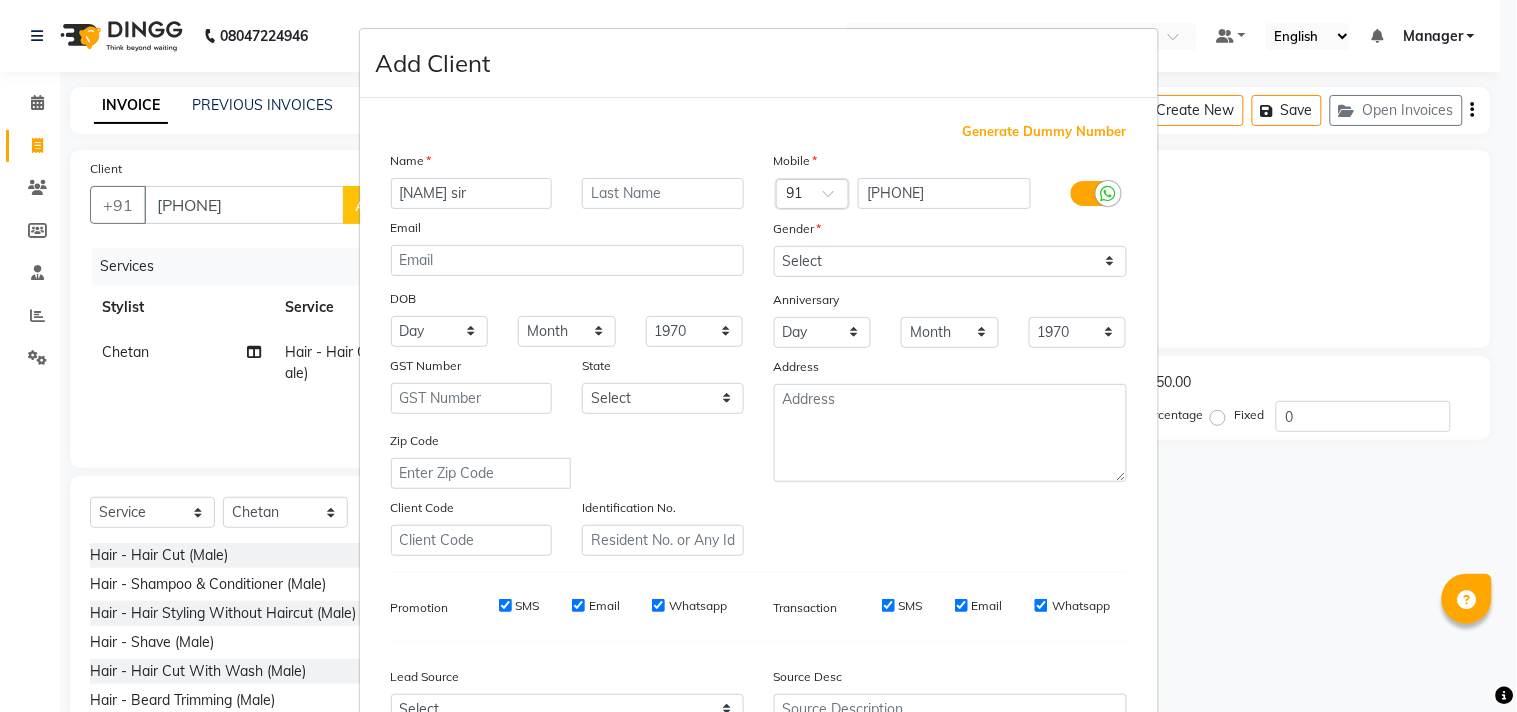 type on "[NAME] sir" 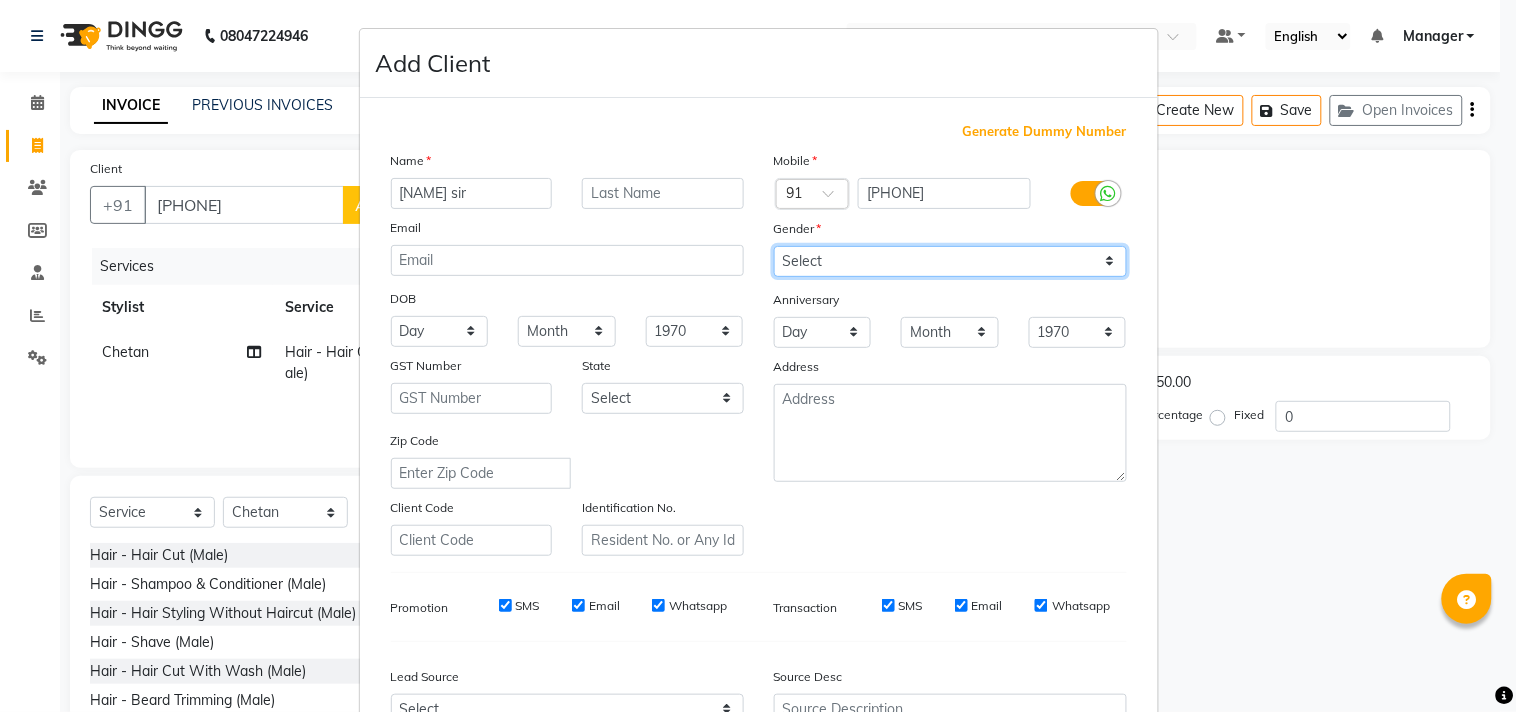 click on "Select Male Female Other Prefer Not To Say" at bounding box center [950, 261] 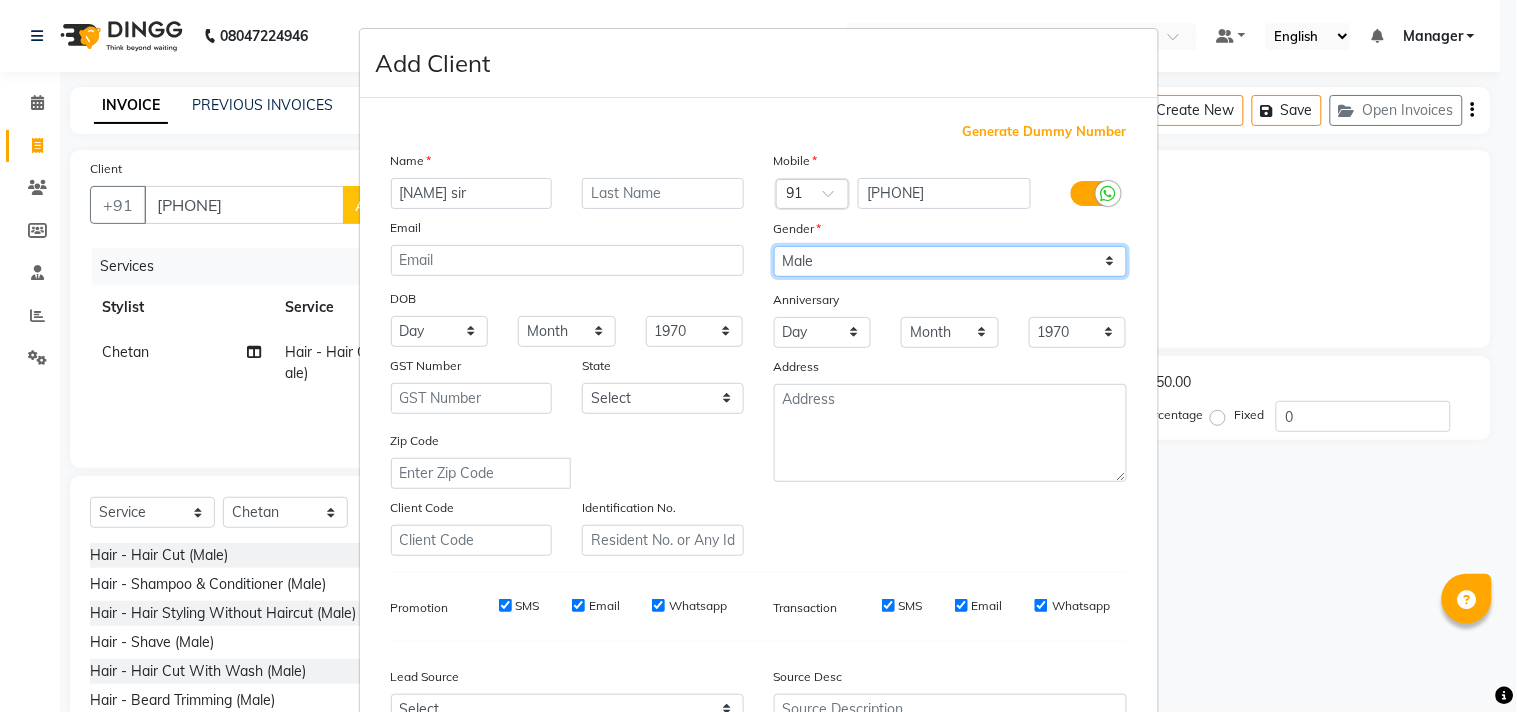 click on "Select Male Female Other Prefer Not To Say" at bounding box center (950, 261) 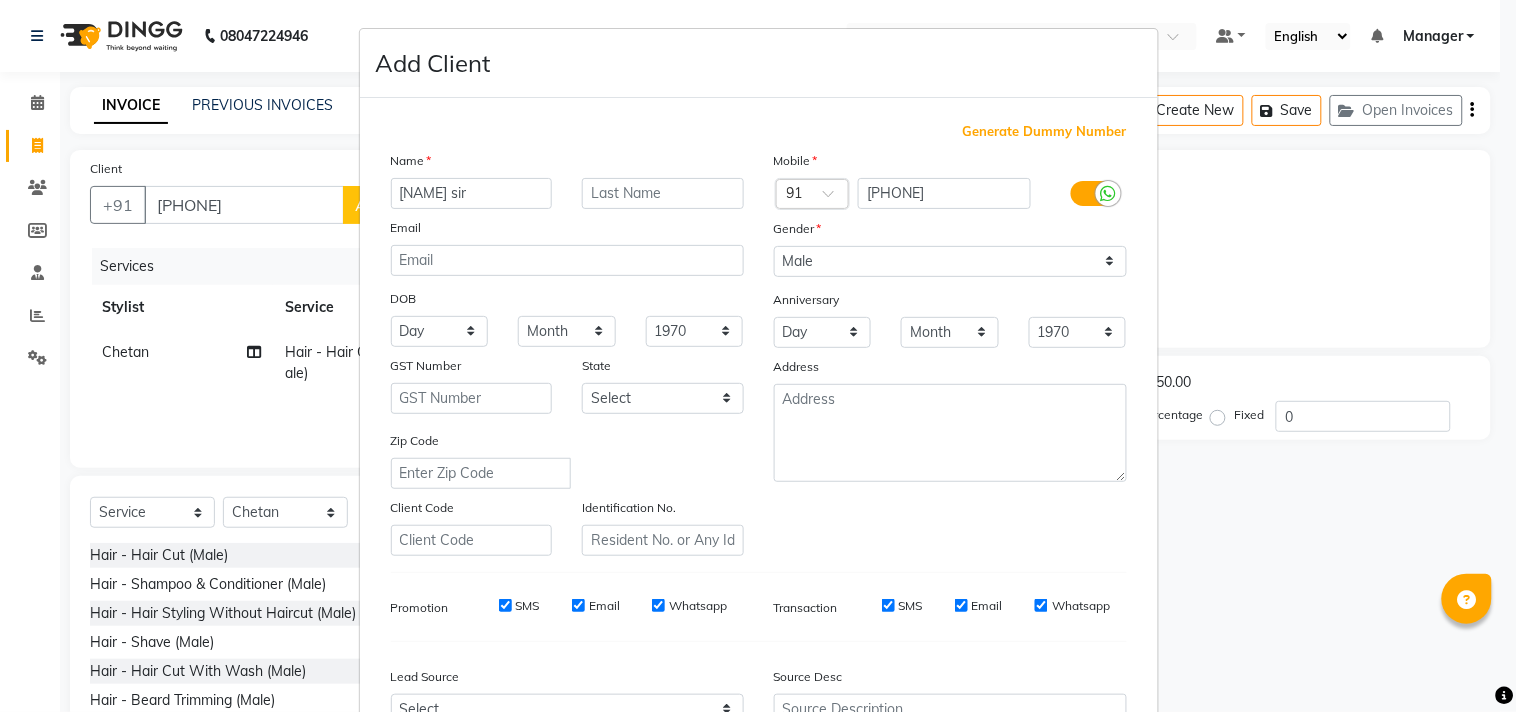 click on "Anniversary" at bounding box center [950, 301] 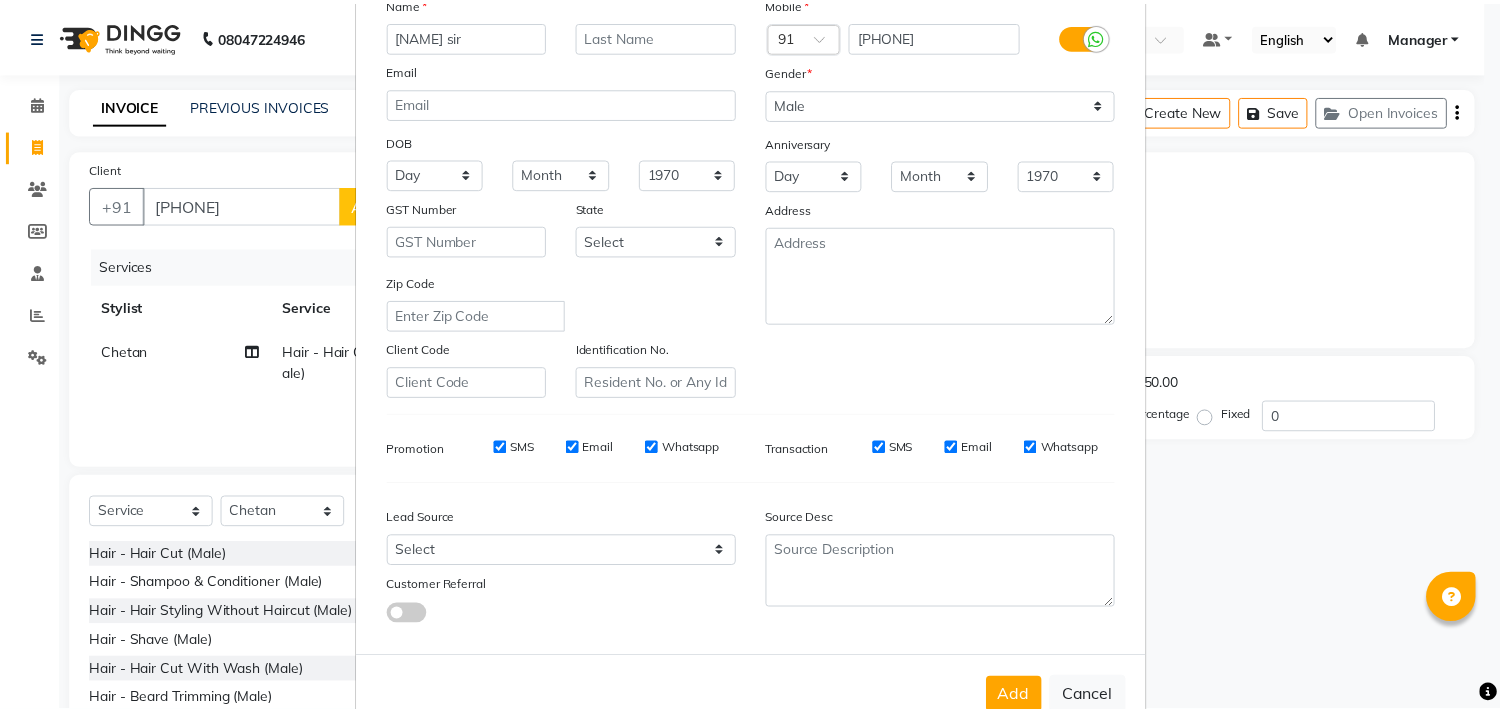 scroll, scrollTop: 212, scrollLeft: 0, axis: vertical 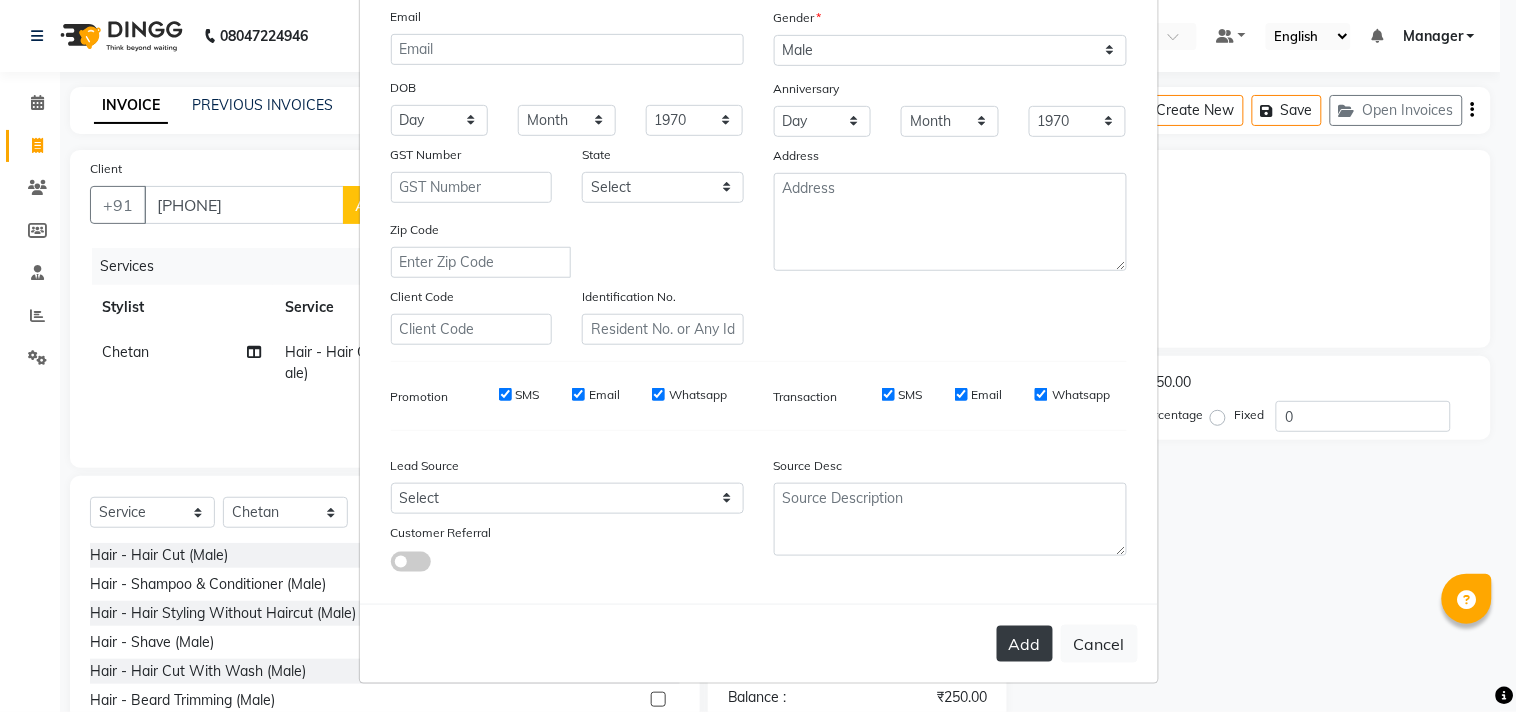 click on "Add" at bounding box center (1025, 644) 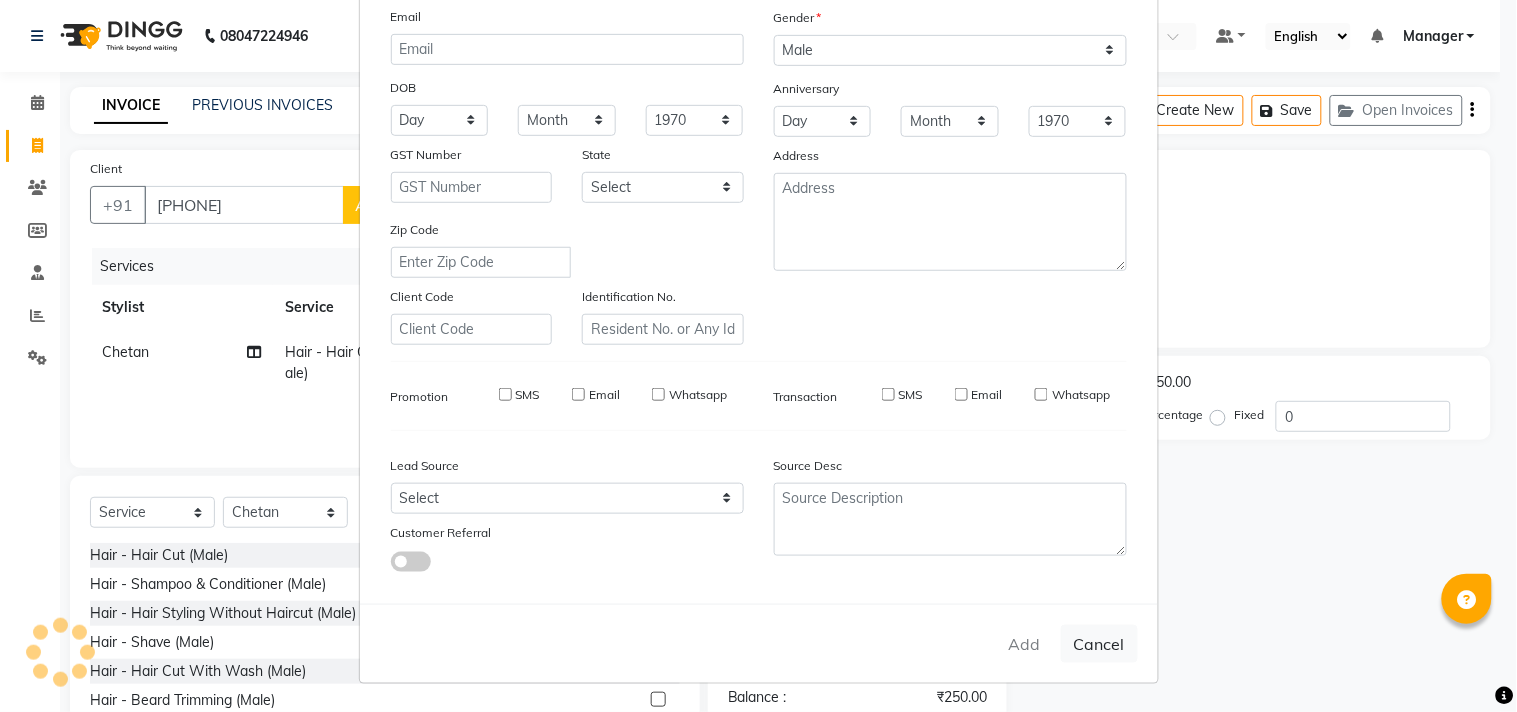 type 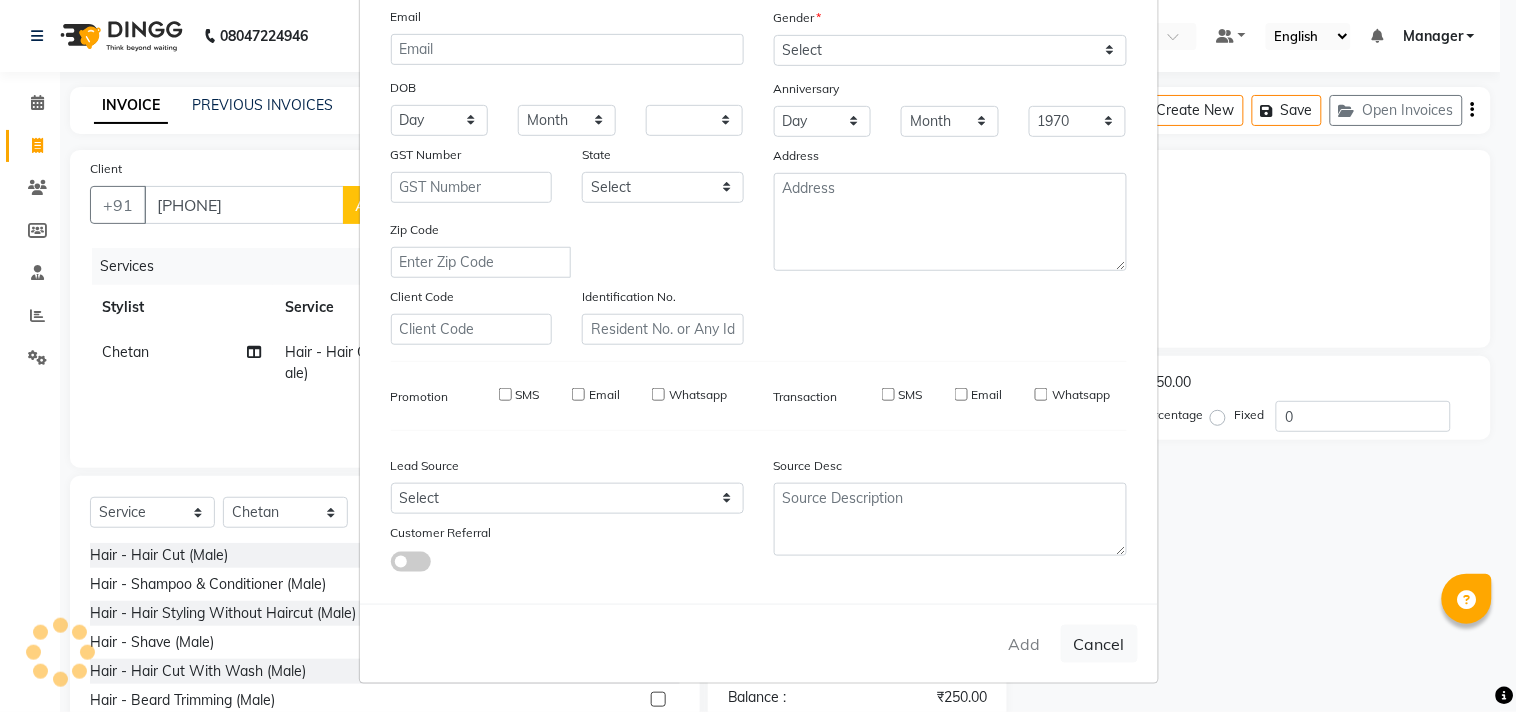 select 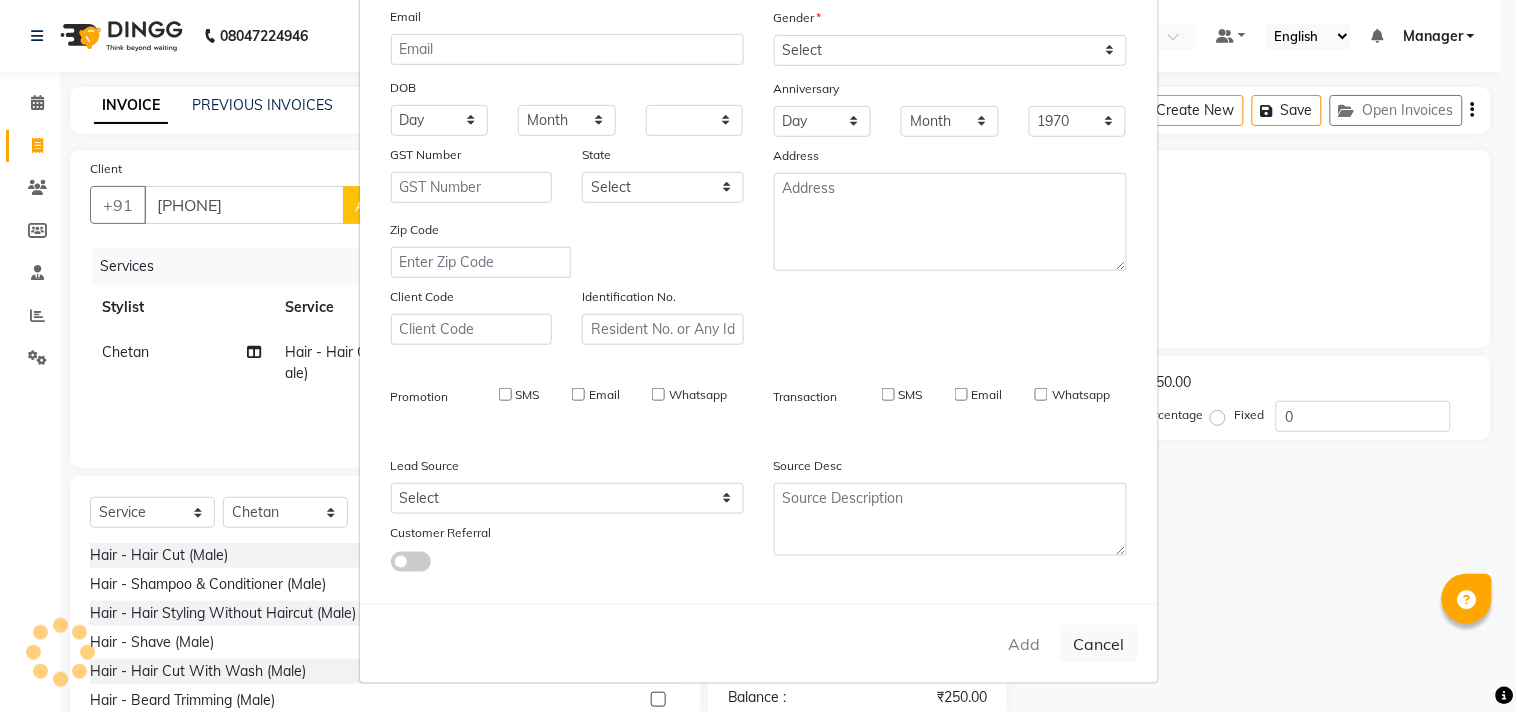 select 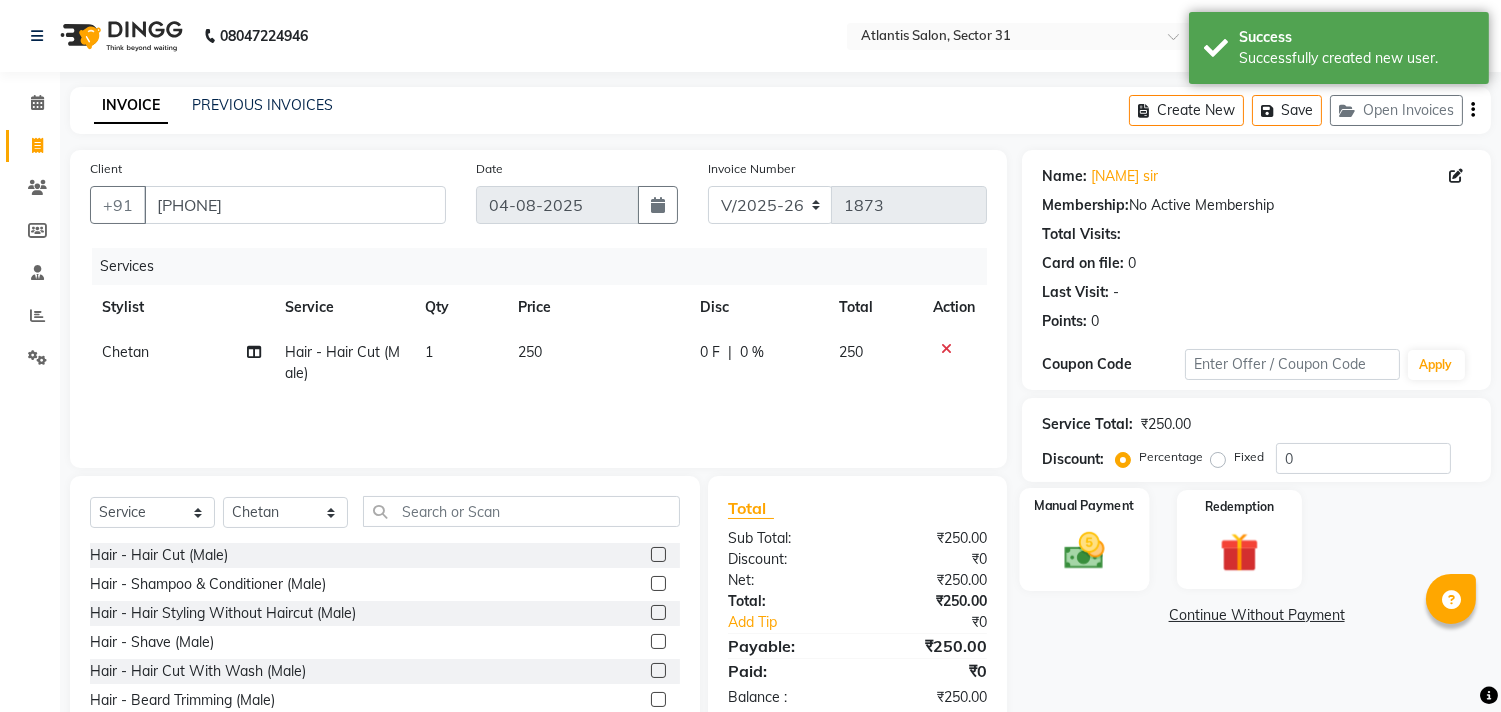 click 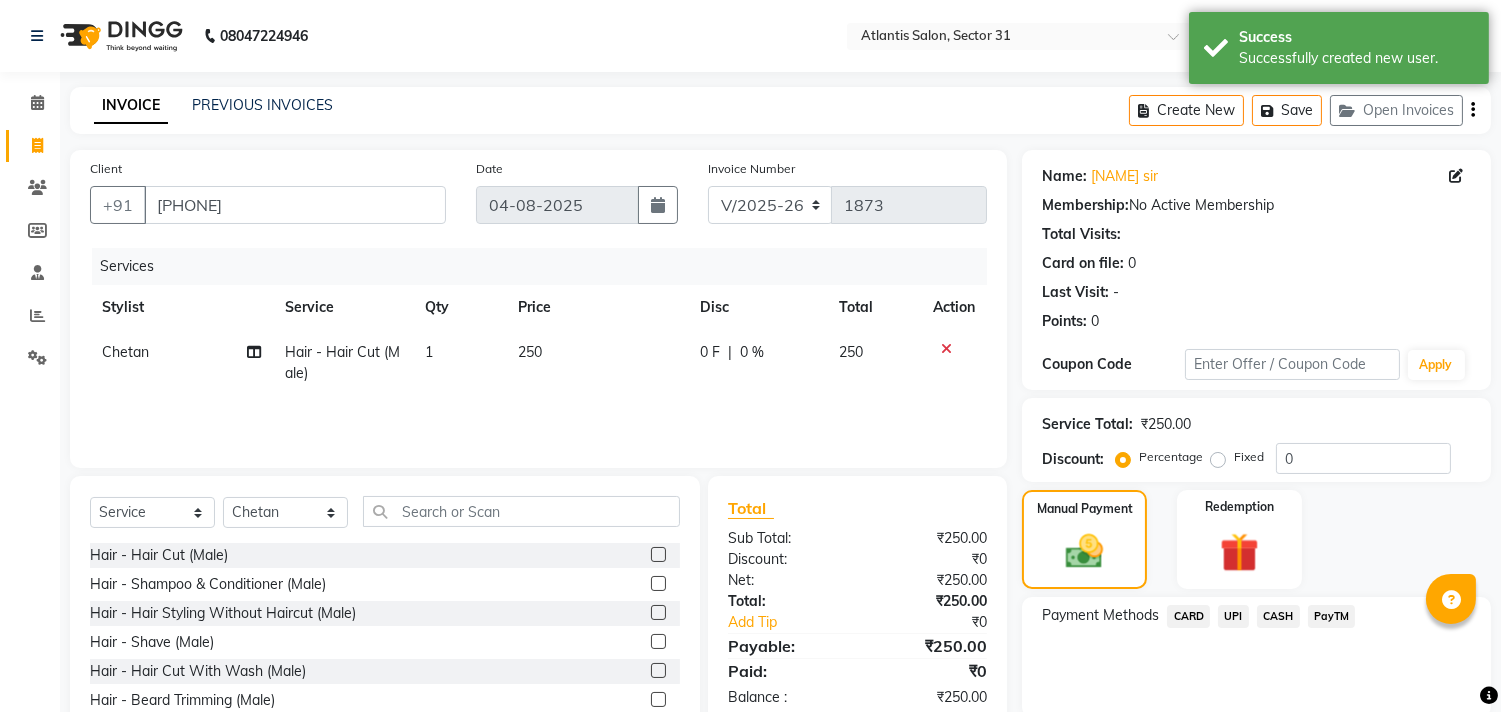 click on "CASH" 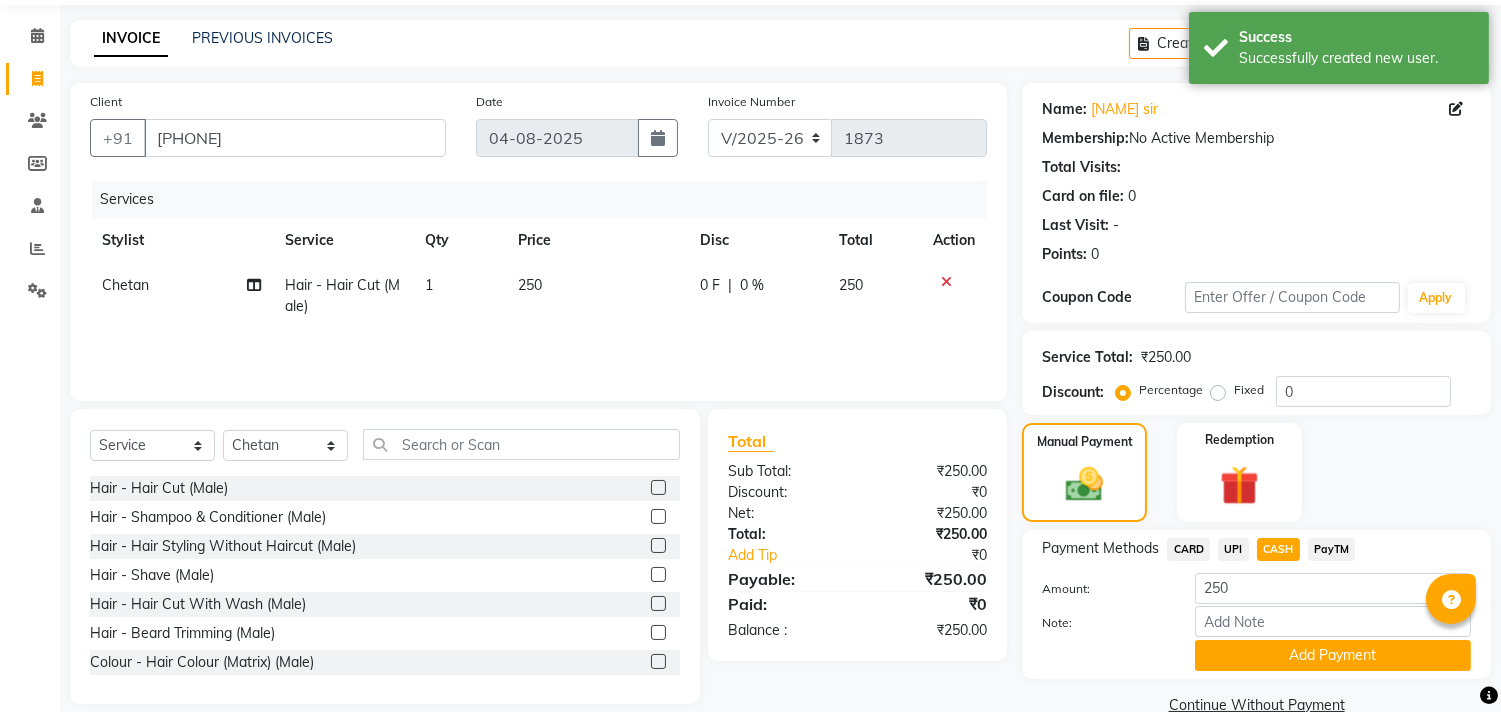 scroll, scrollTop: 104, scrollLeft: 0, axis: vertical 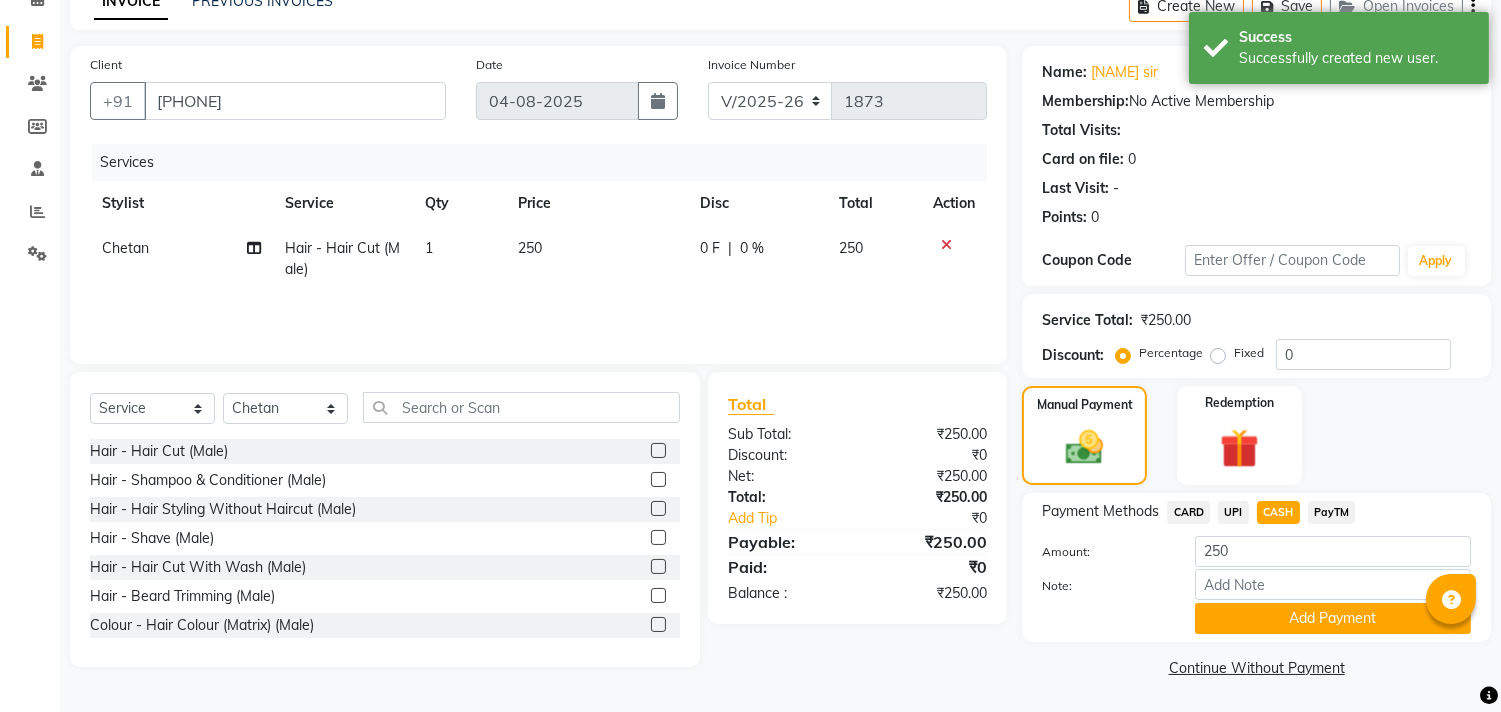 click on "Payment Methods CARD UPI CASH PayTM Amount: 250 Note: Add Payment" 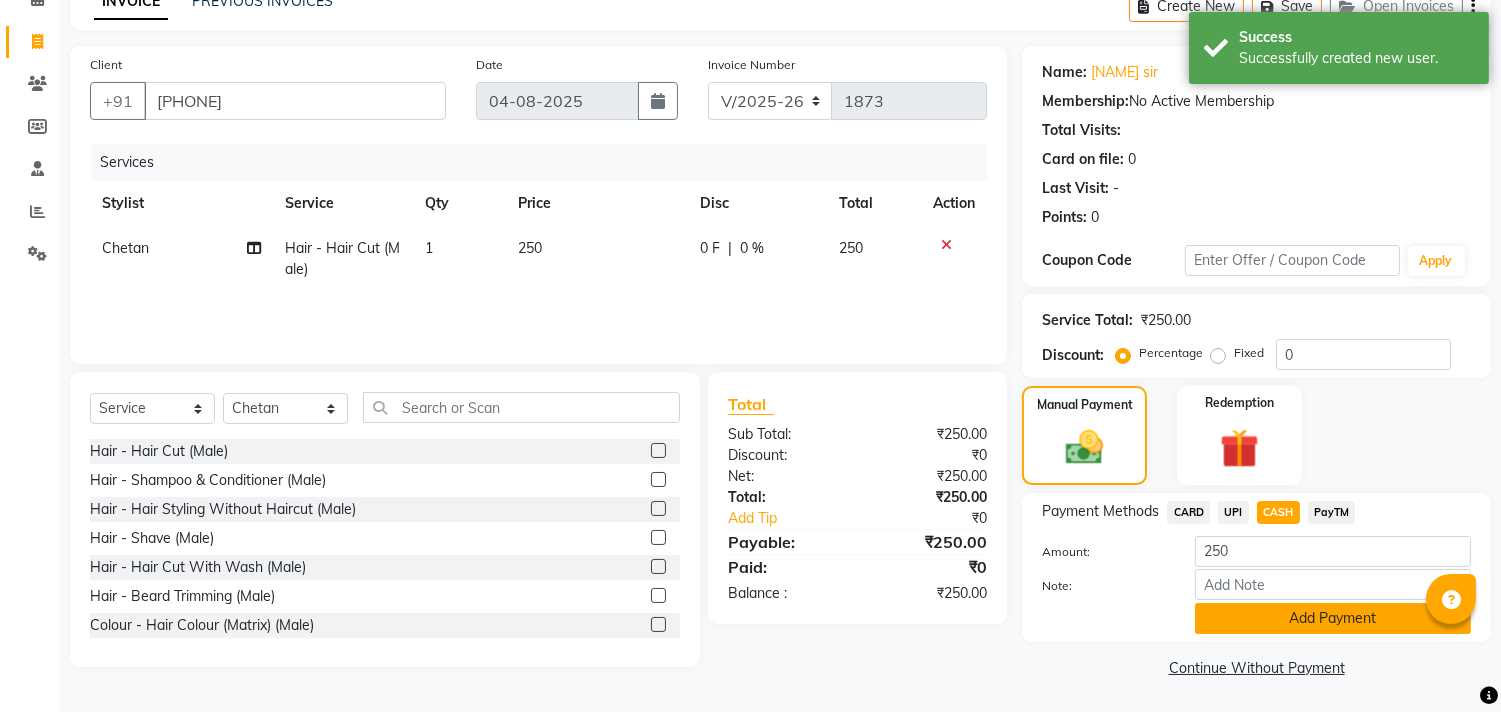 click on "Add Payment" 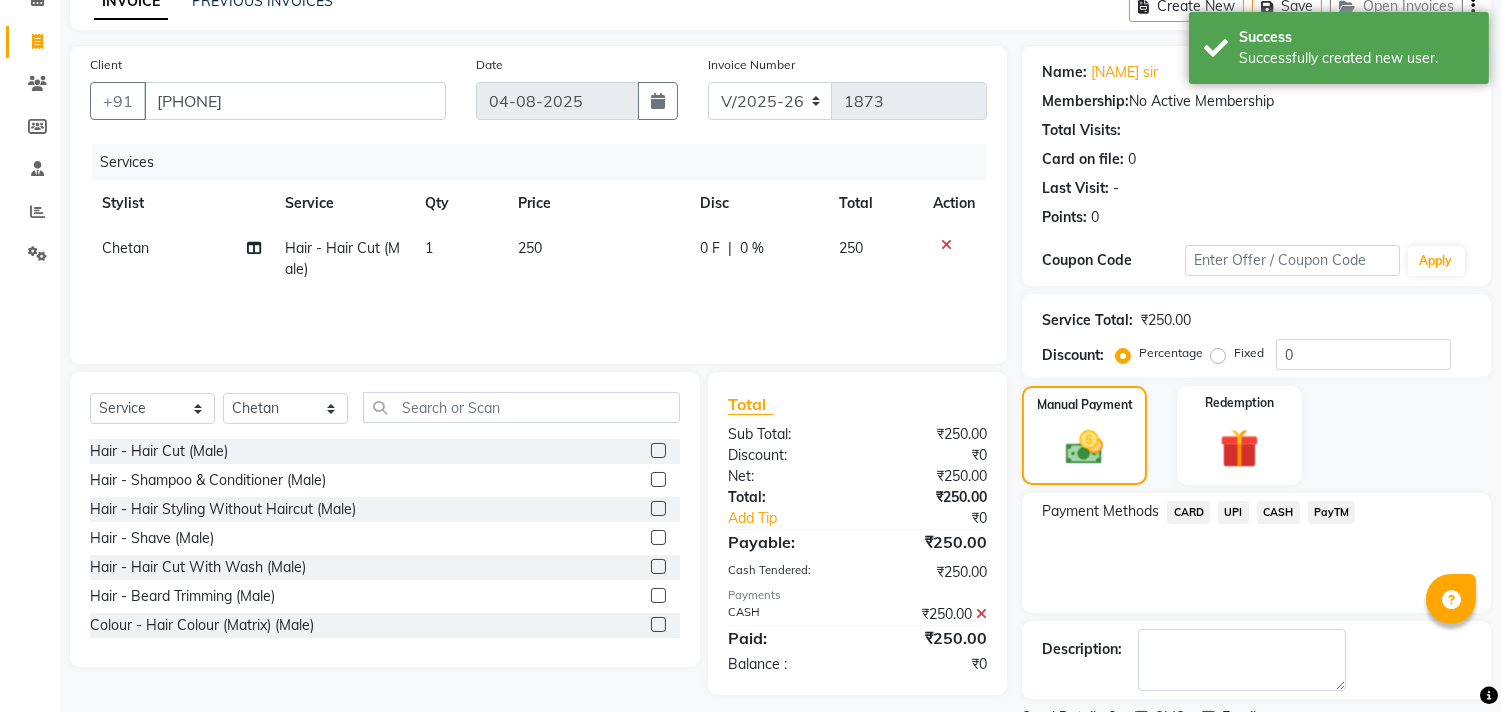 scroll, scrollTop: 187, scrollLeft: 0, axis: vertical 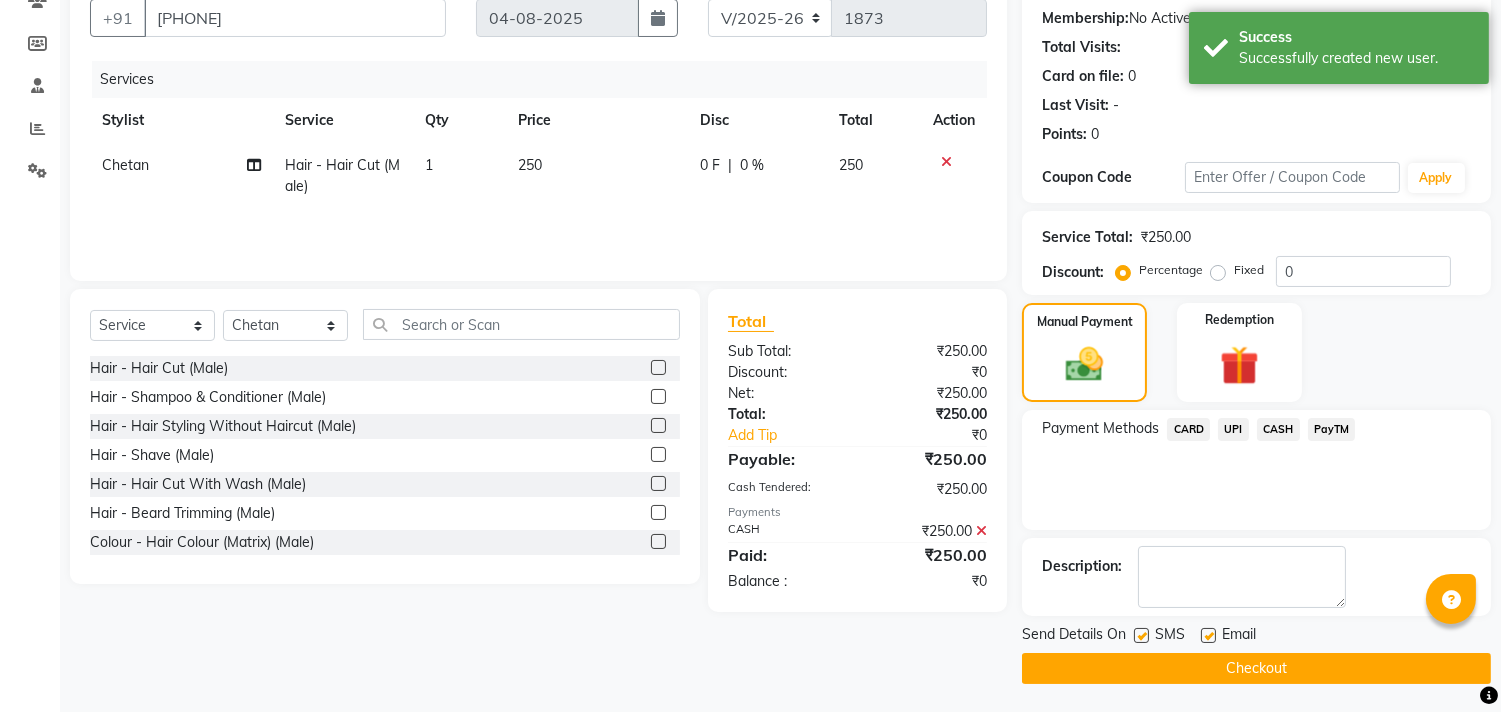 click on "Checkout" 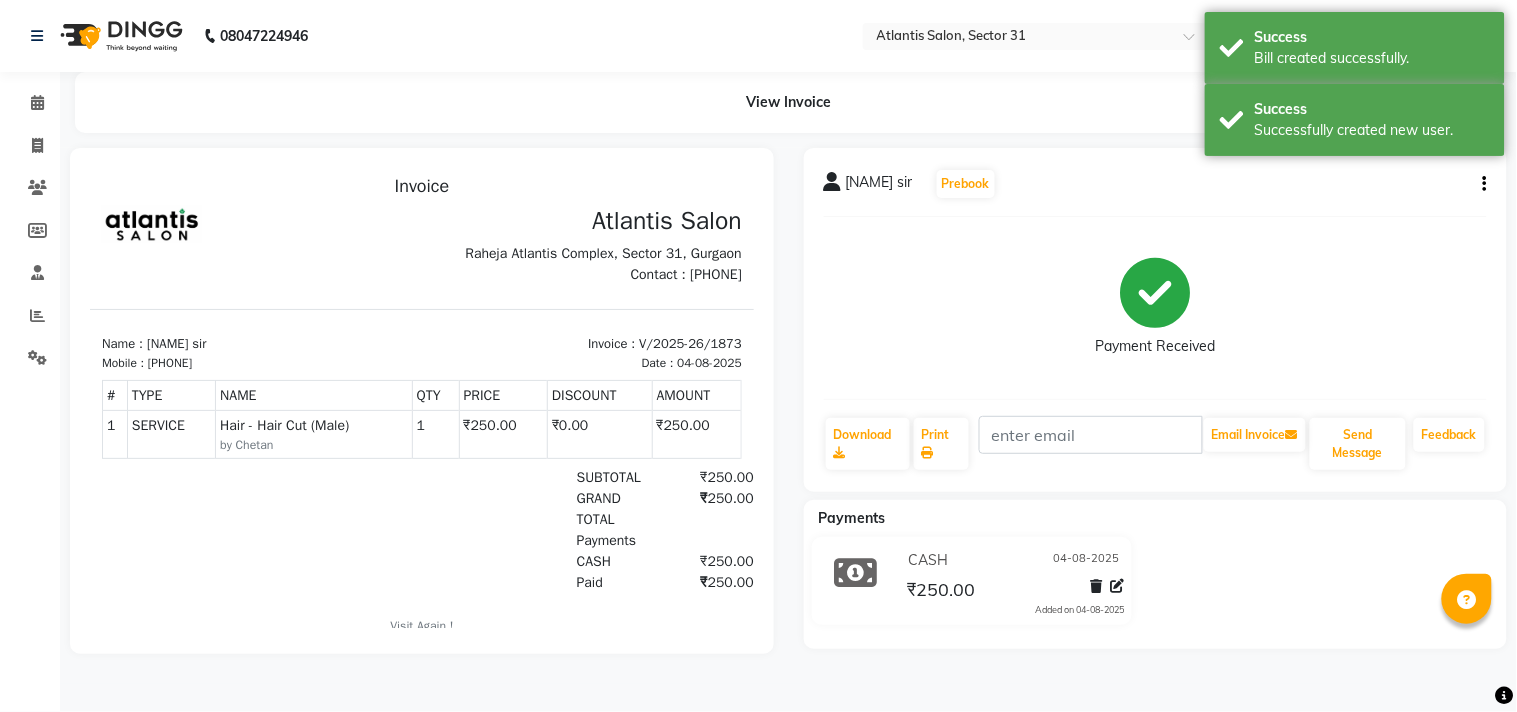 scroll, scrollTop: 0, scrollLeft: 0, axis: both 